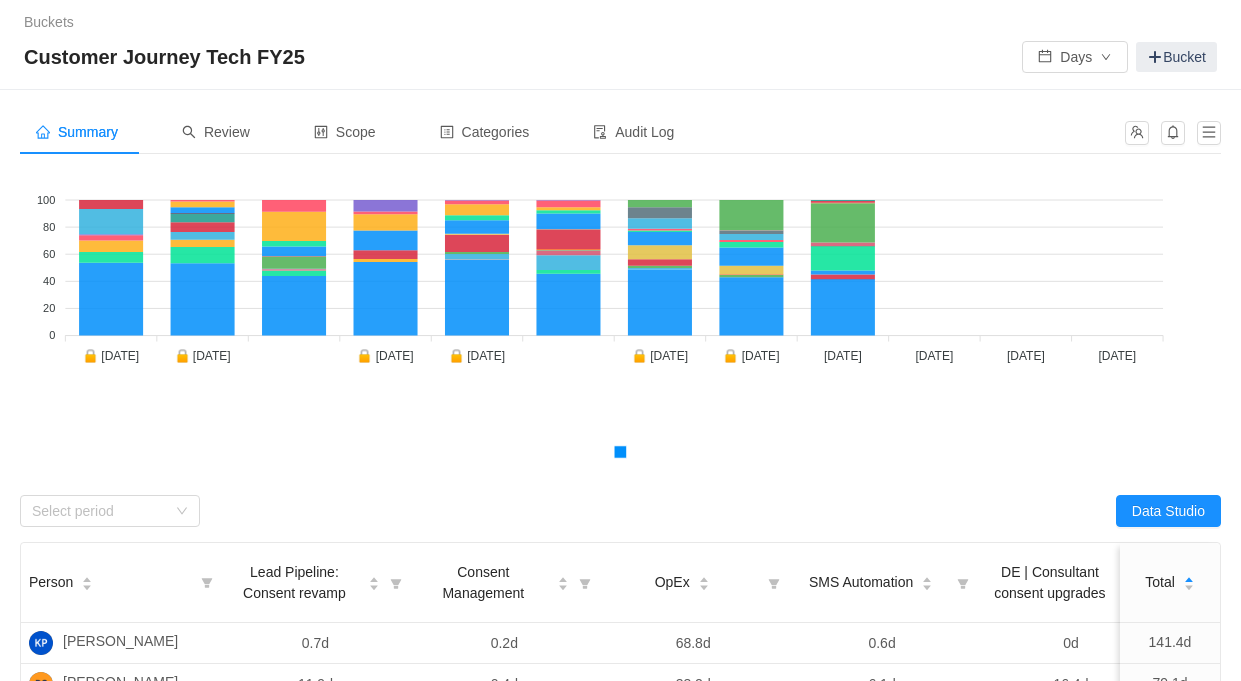 scroll, scrollTop: 0, scrollLeft: 0, axis: both 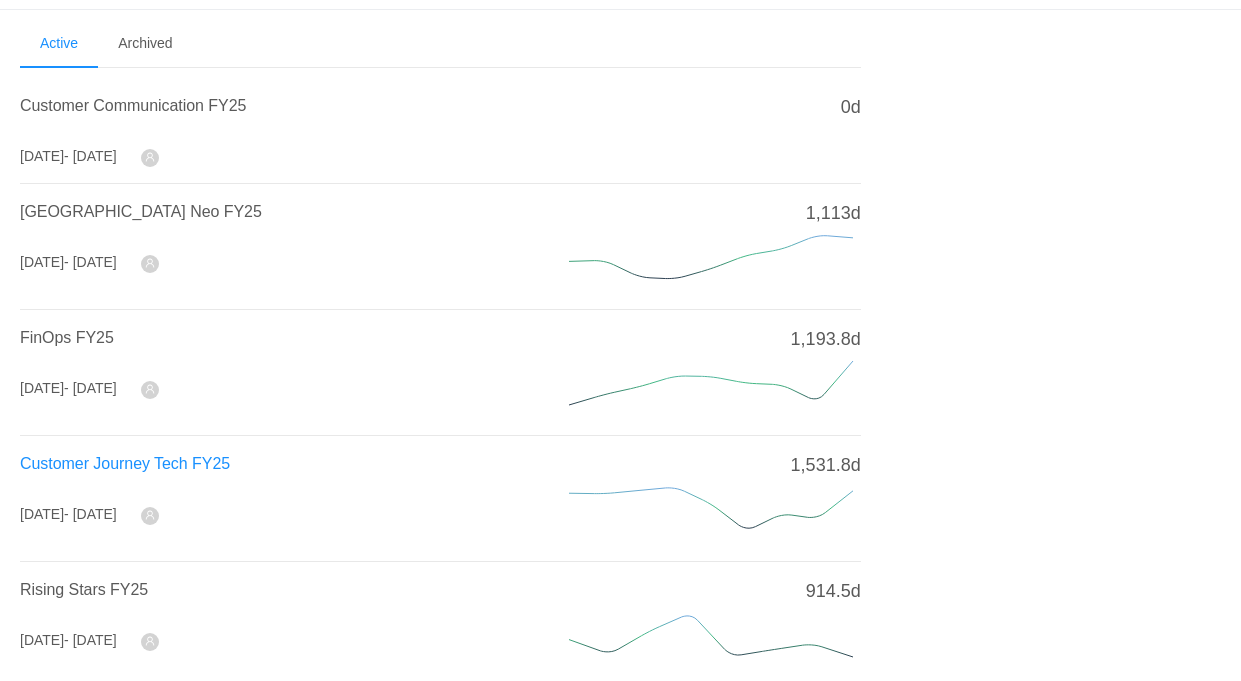 click on "Customer Journey Tech FY25" at bounding box center [125, 463] 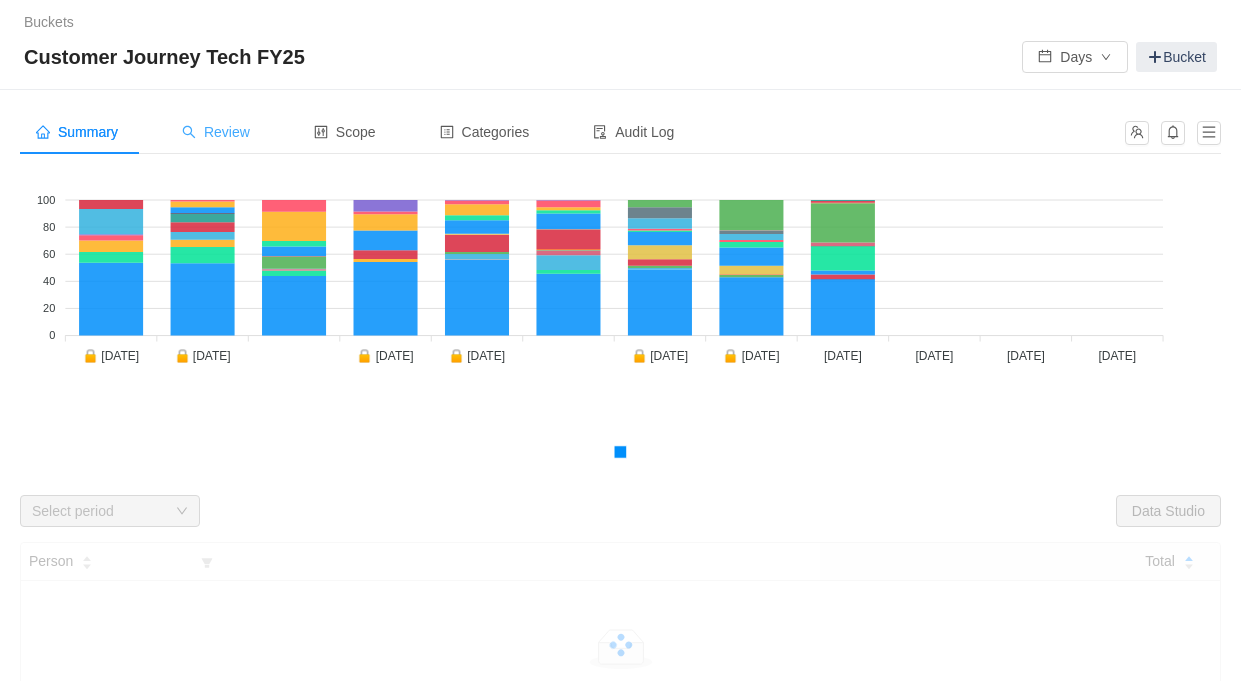 click on "Review" at bounding box center (216, 132) 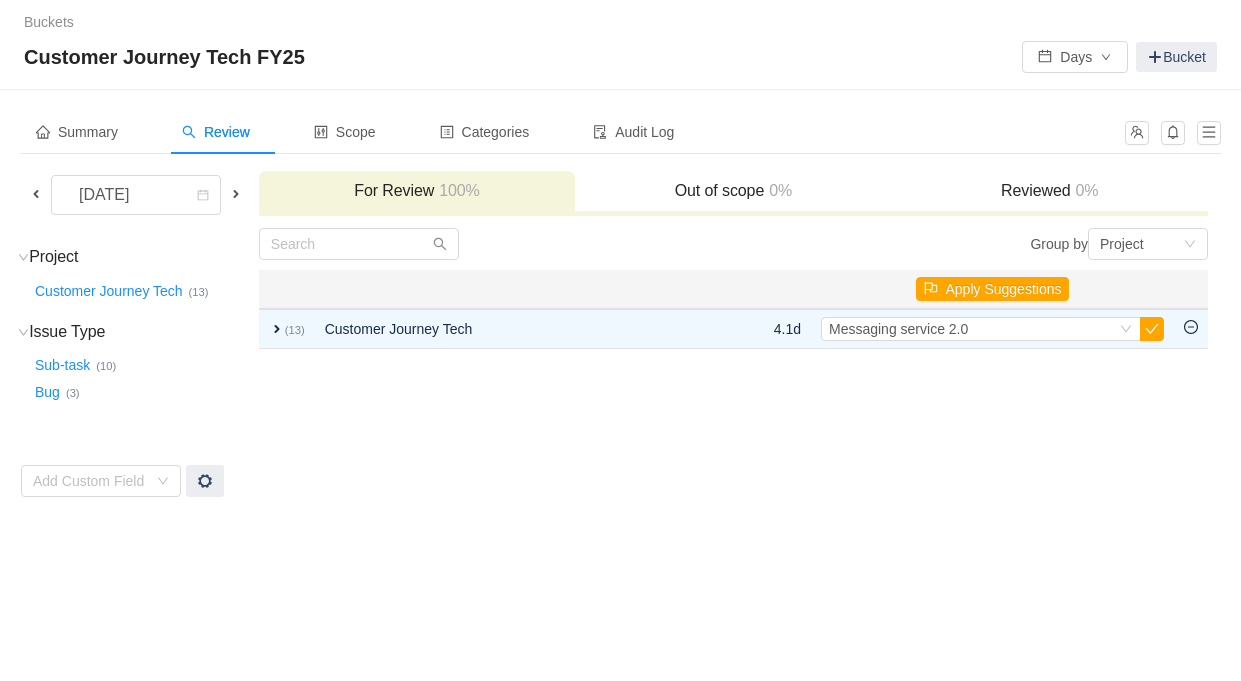 click at bounding box center [36, 194] 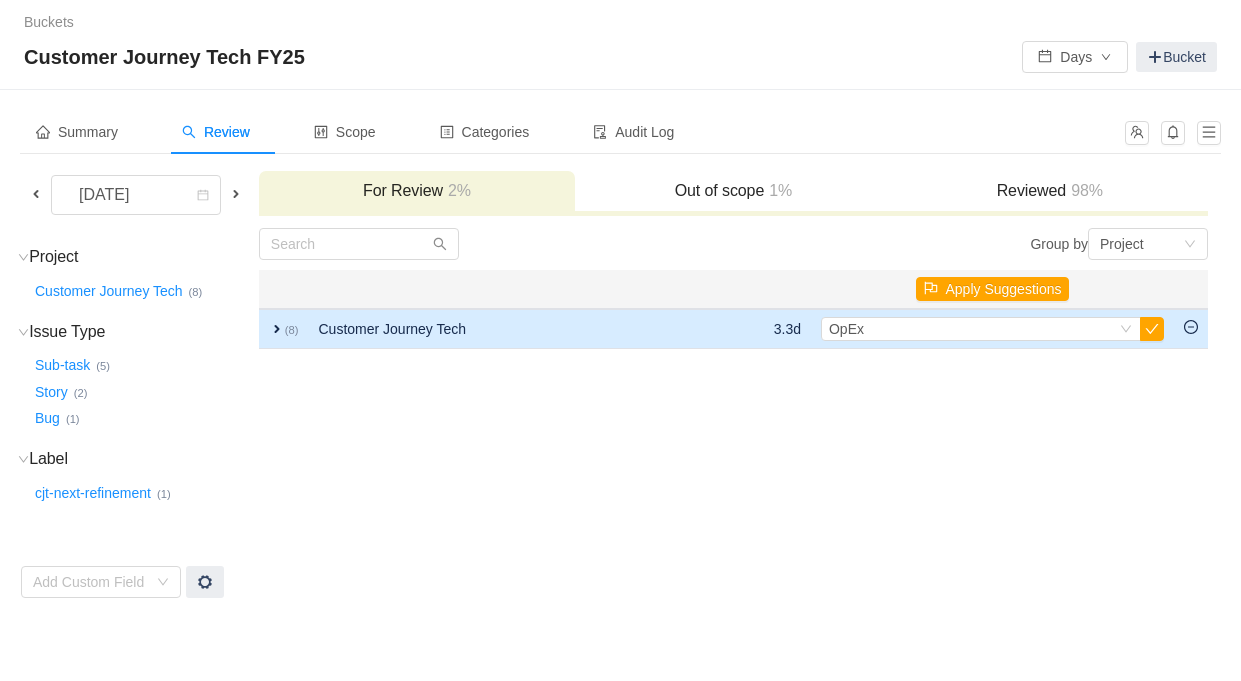click on "expand" at bounding box center [277, 329] 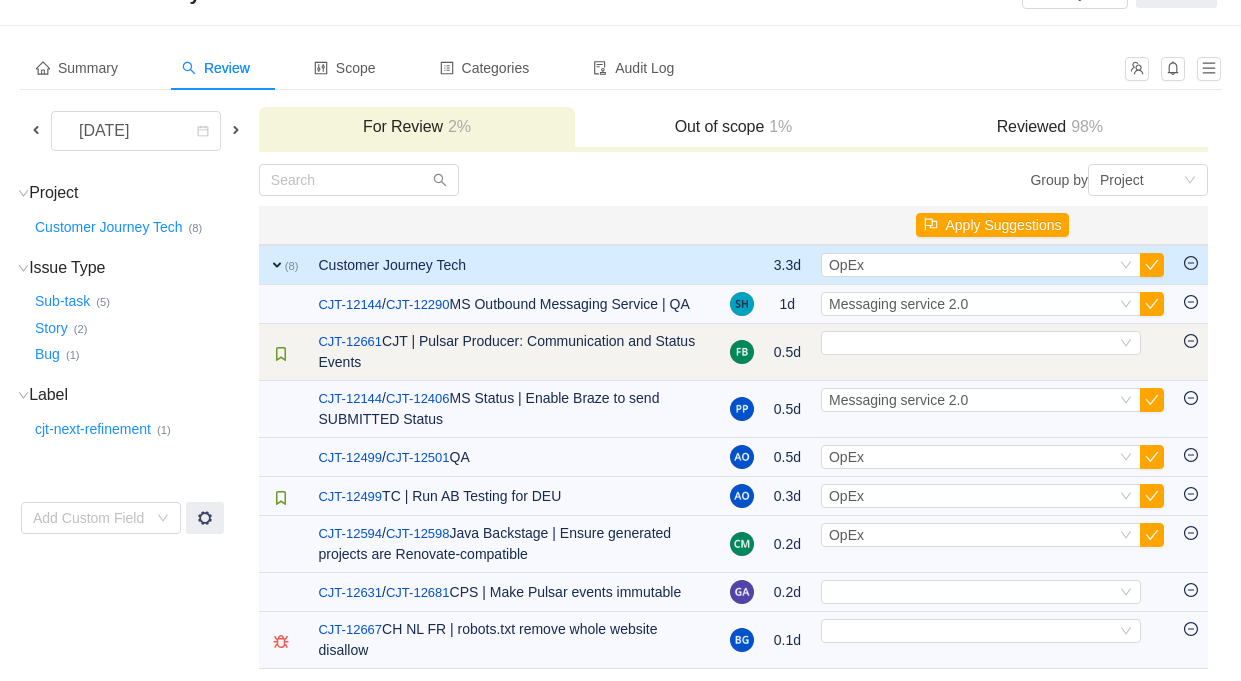 scroll, scrollTop: 108, scrollLeft: 0, axis: vertical 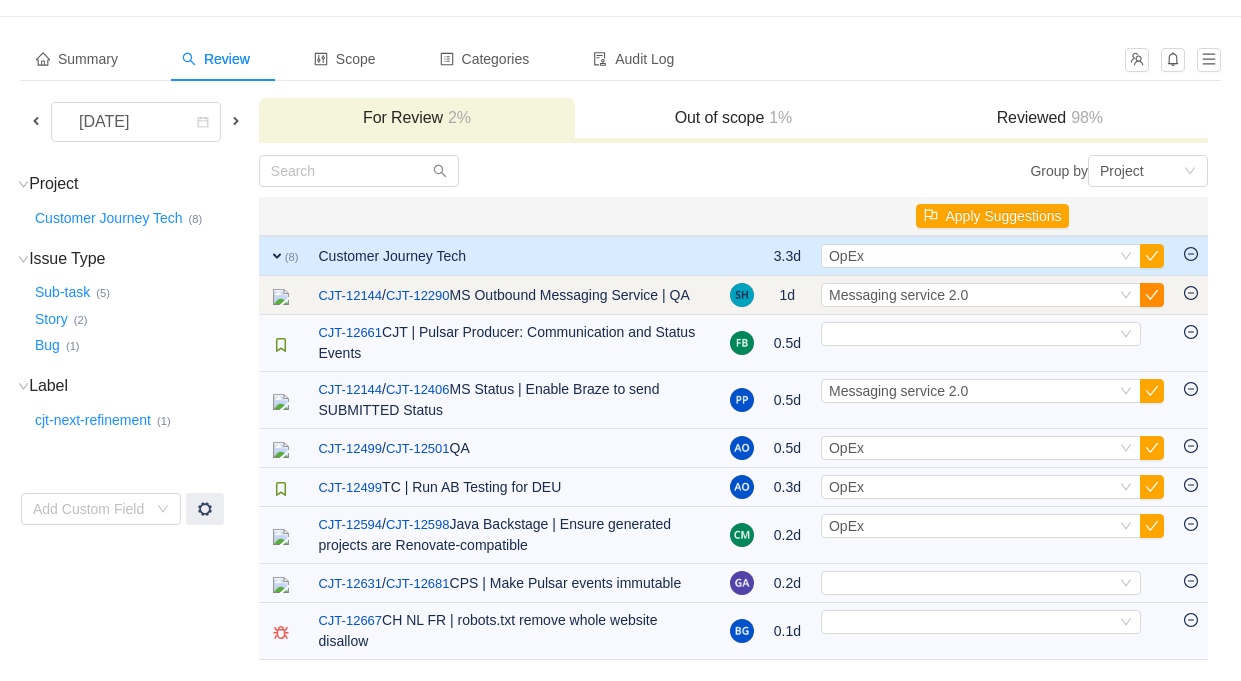 click at bounding box center (1152, 295) 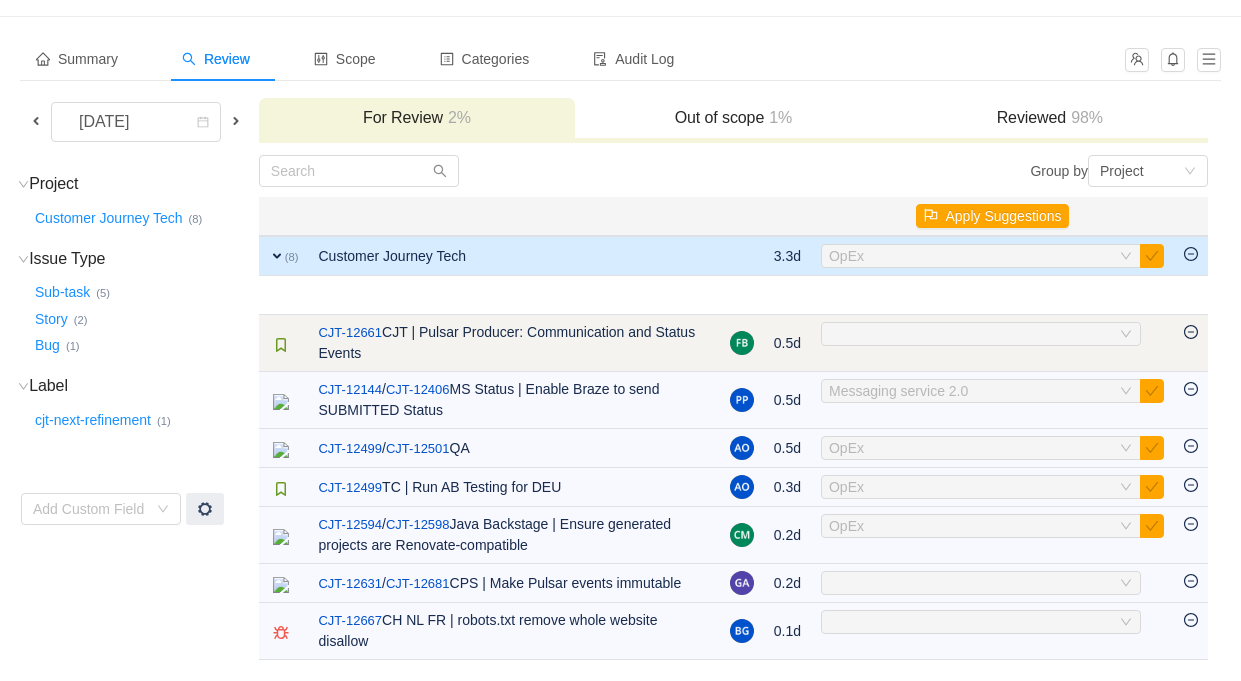 scroll, scrollTop: 51, scrollLeft: 0, axis: vertical 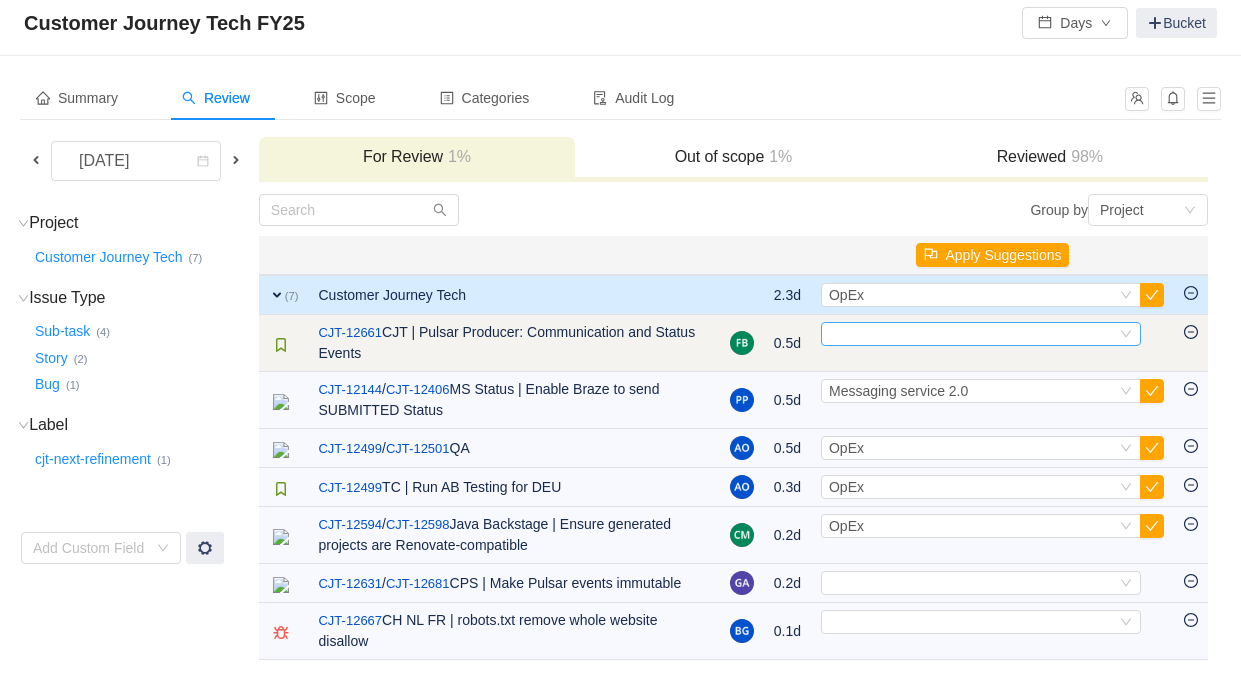 click on "Select" at bounding box center (972, 334) 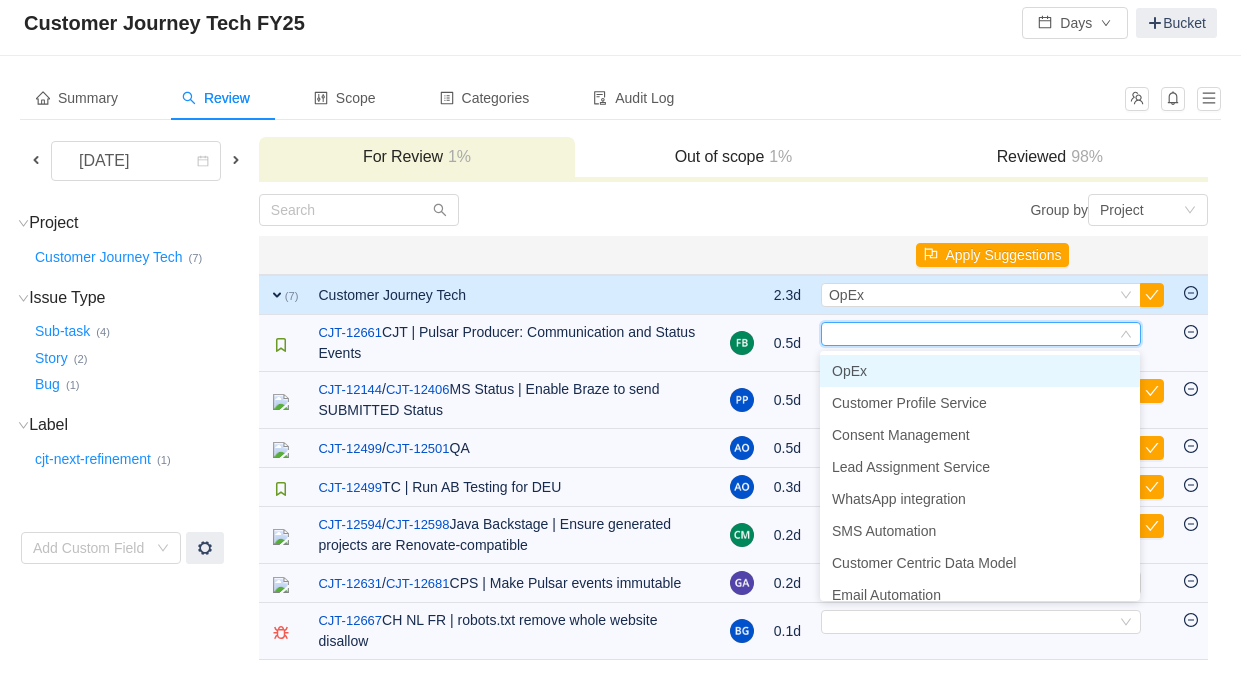 click on "OpEx" at bounding box center [980, 371] 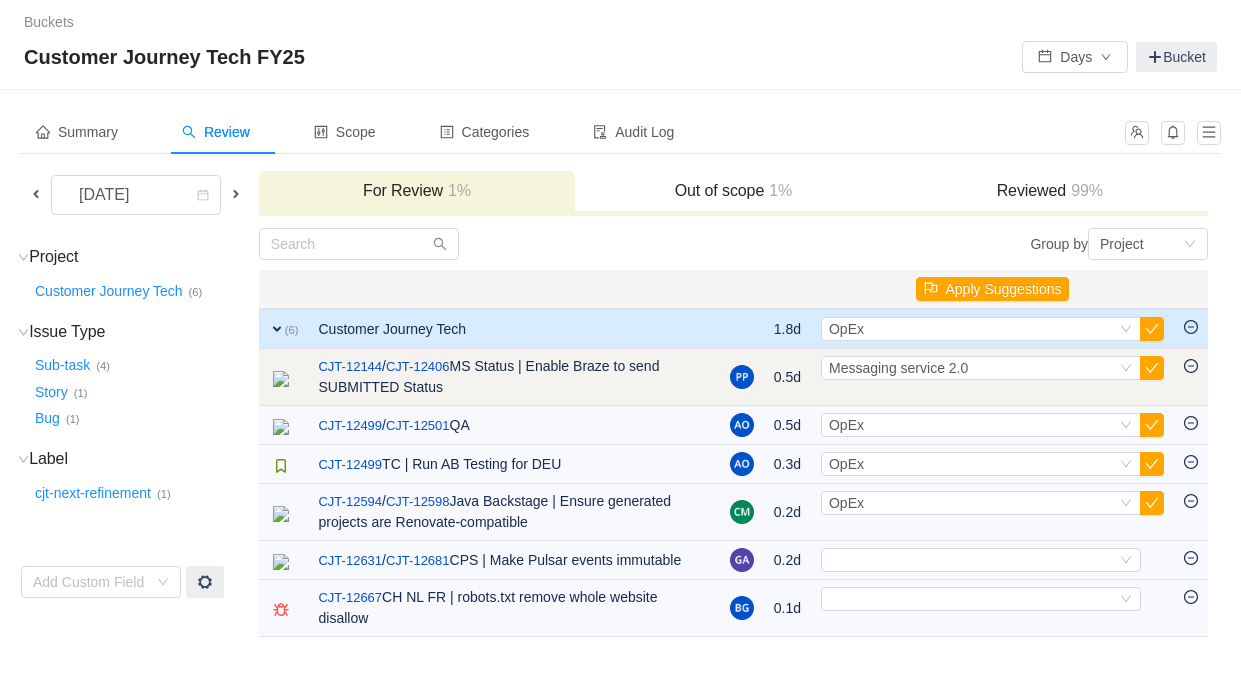 scroll, scrollTop: 0, scrollLeft: 0, axis: both 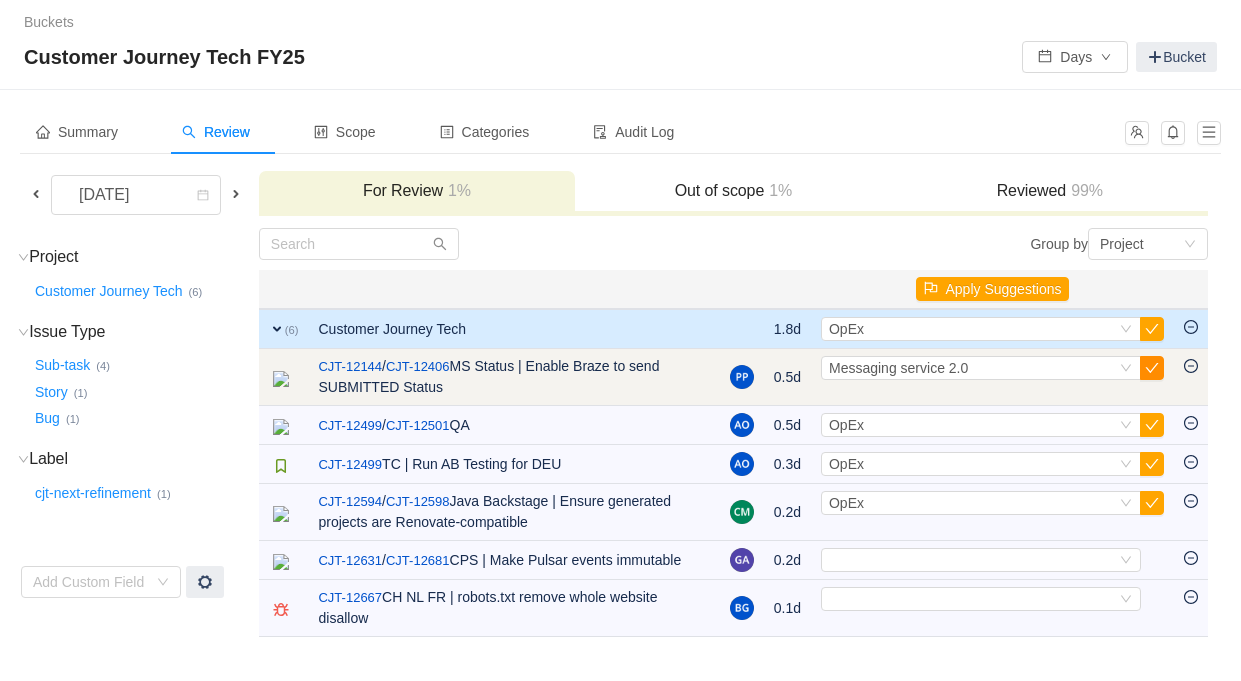 click at bounding box center [1152, 368] 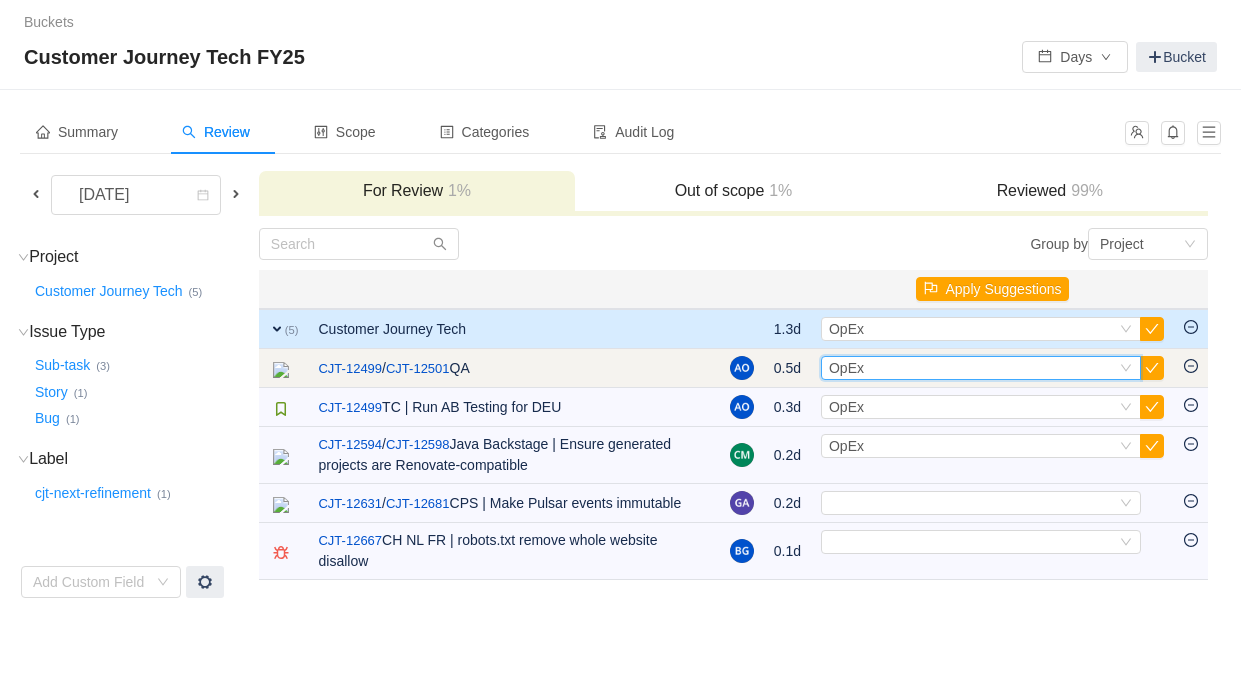 click on "Select  OpEx" at bounding box center [972, 368] 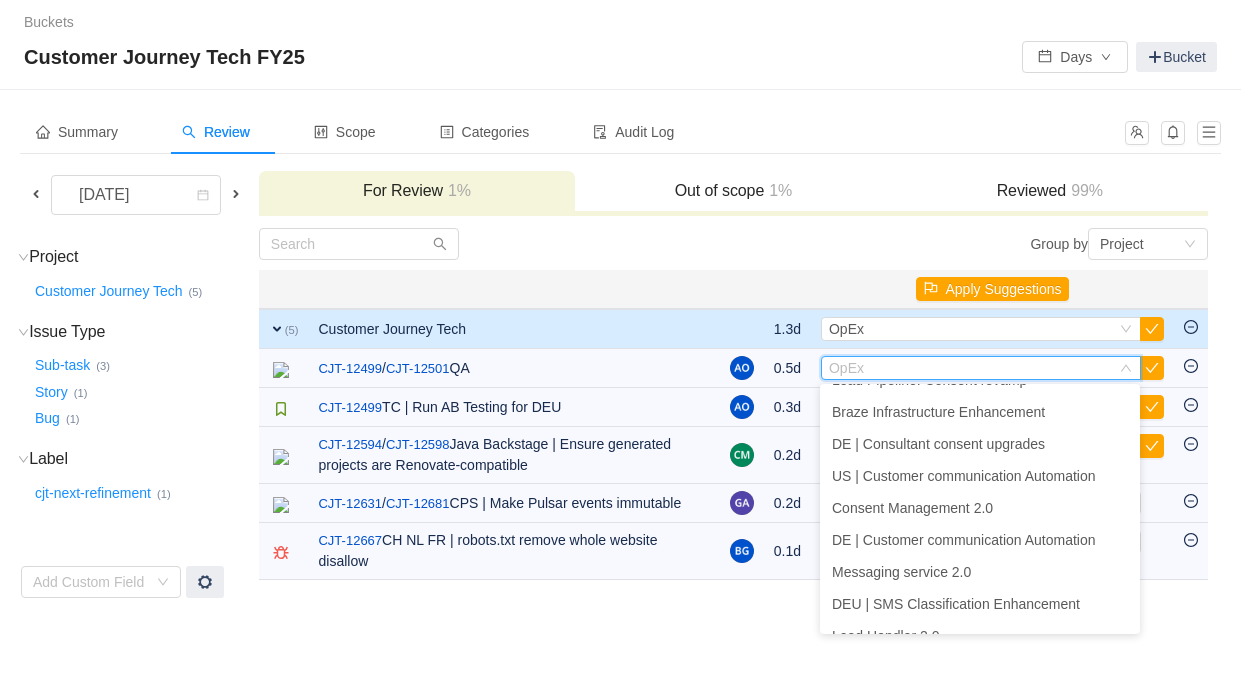 scroll, scrollTop: 622, scrollLeft: 0, axis: vertical 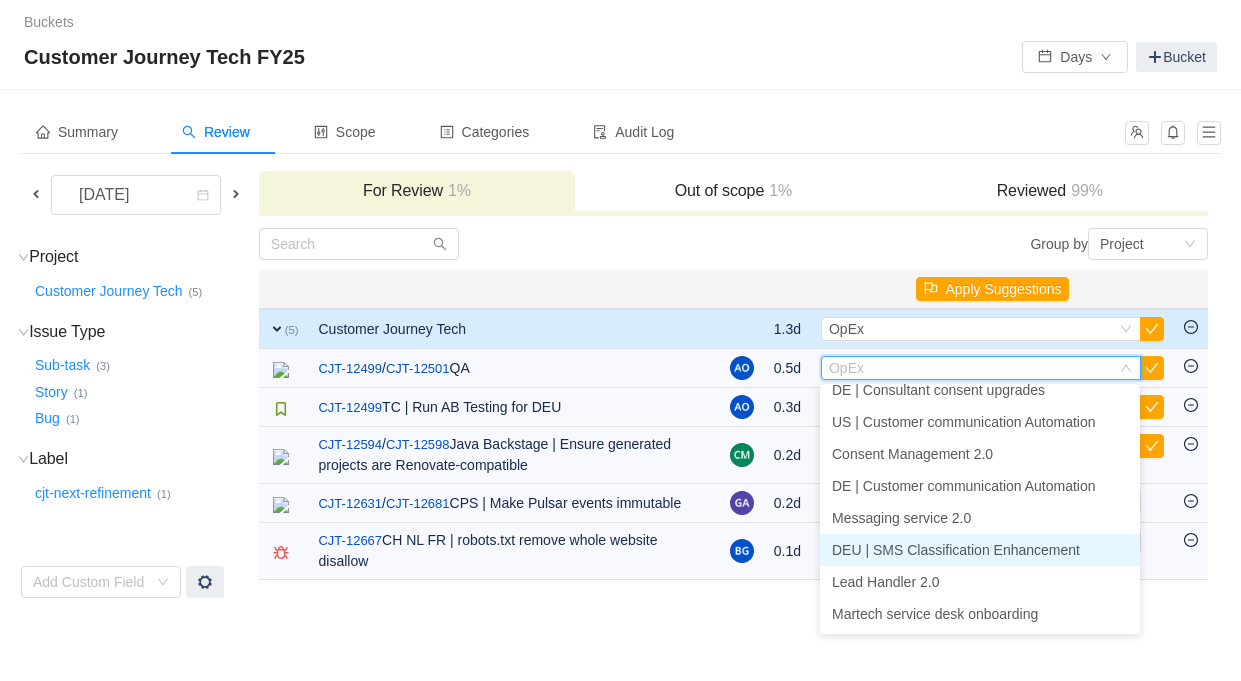 click on "DEU | SMS Classification Enhancement" at bounding box center [956, 550] 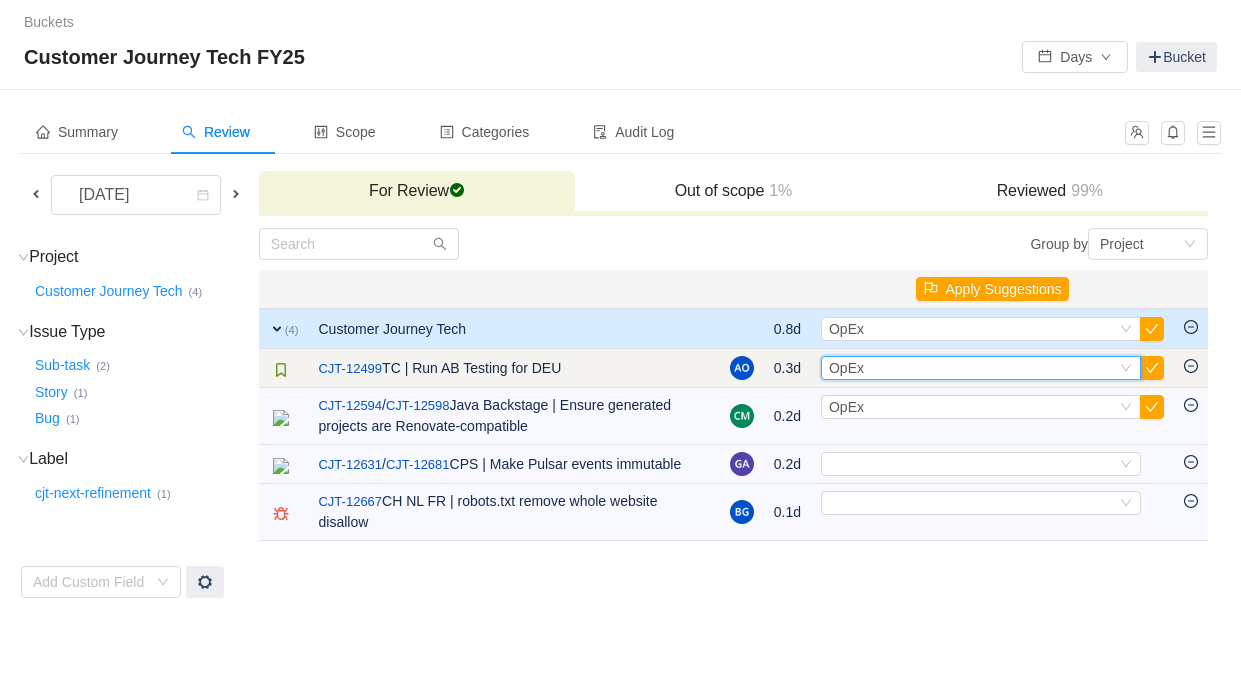 click on "Select  OpEx" at bounding box center (972, 368) 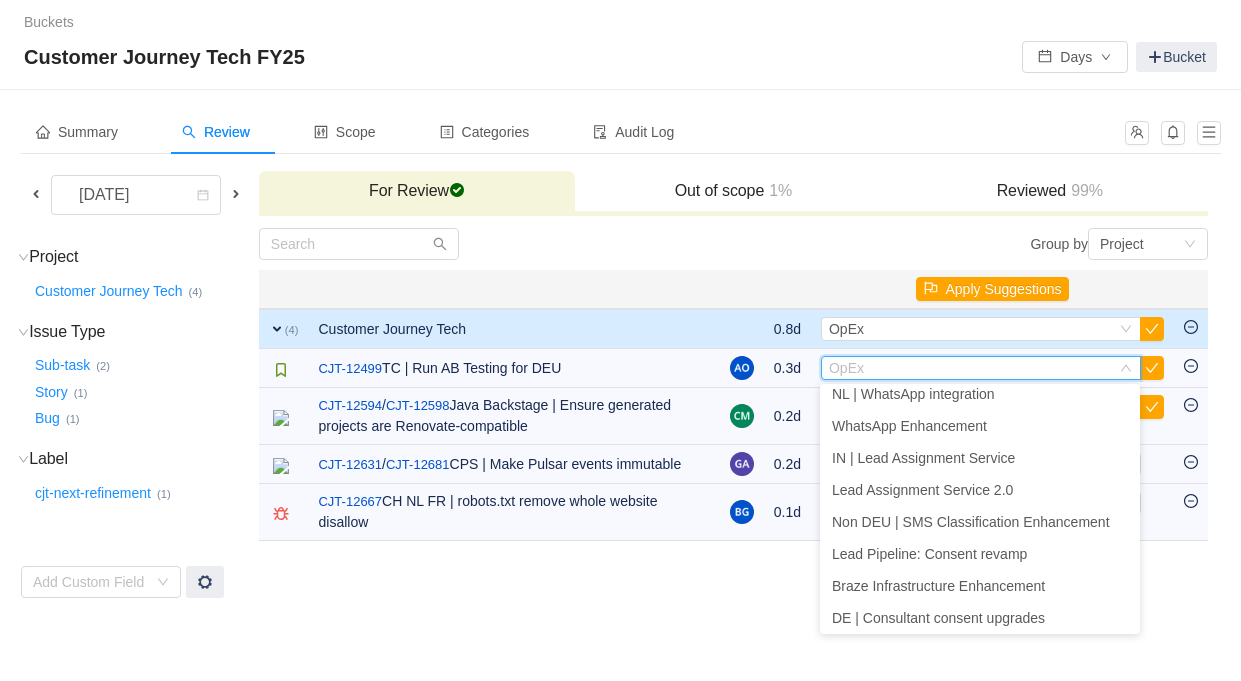 scroll, scrollTop: 622, scrollLeft: 0, axis: vertical 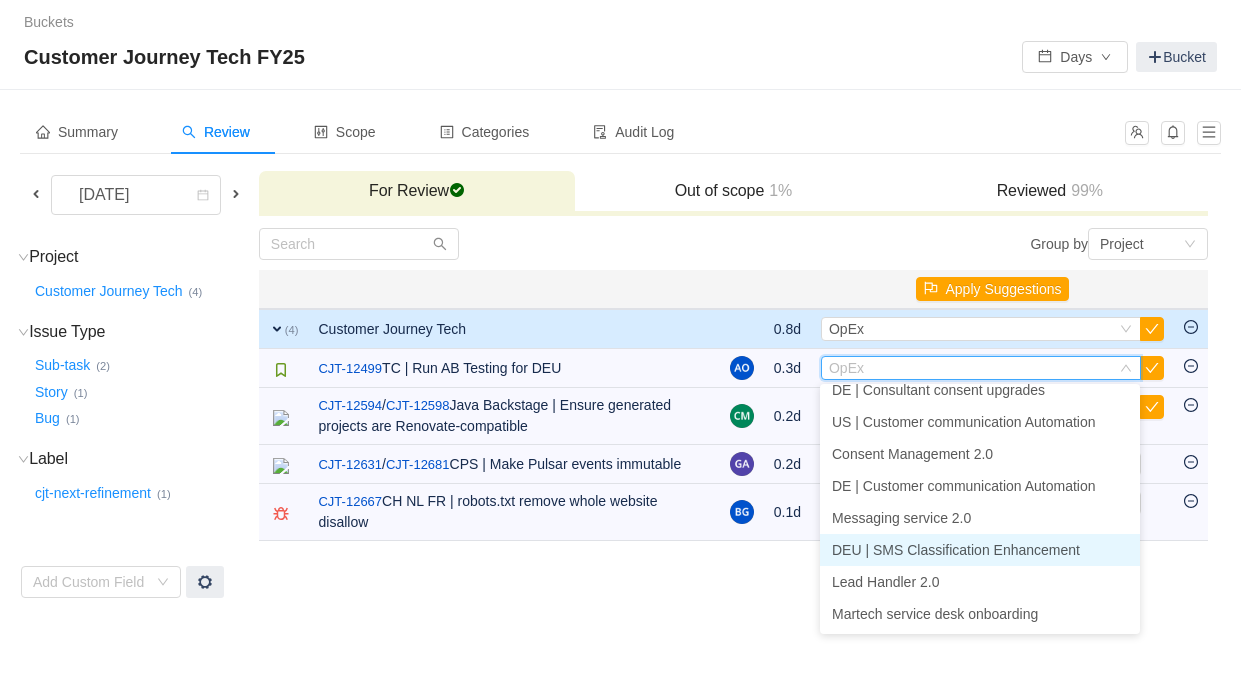 click on "DEU | SMS Classification Enhancement" at bounding box center [956, 550] 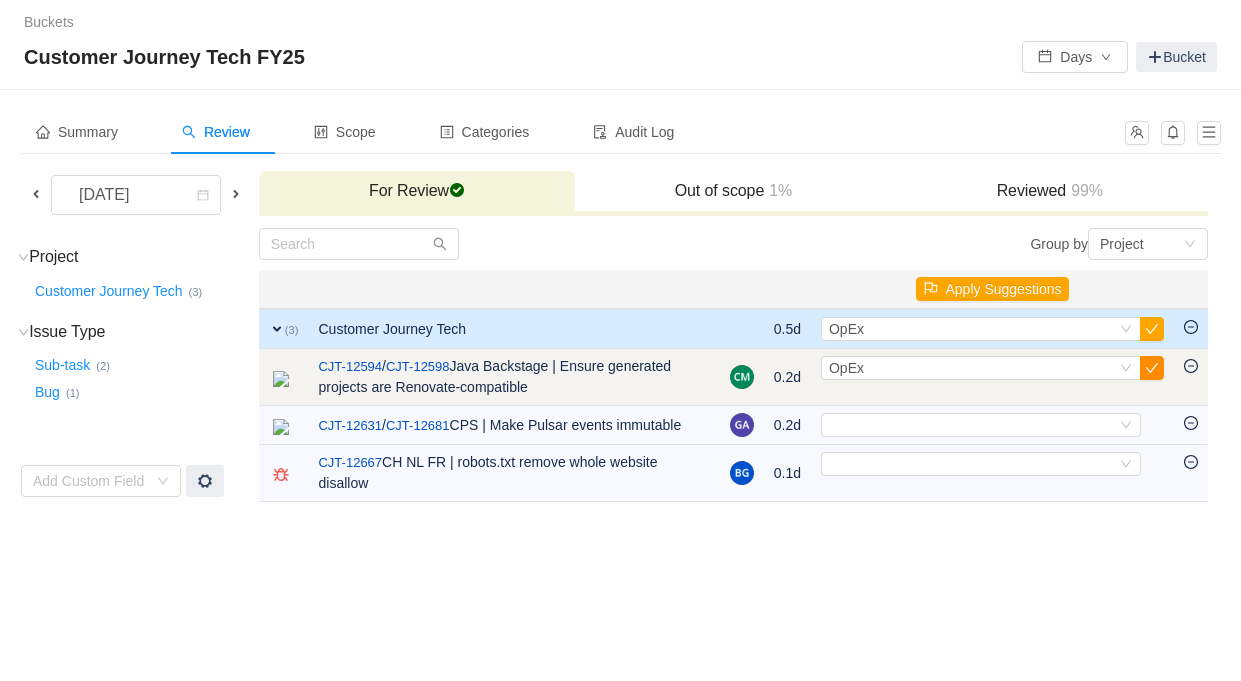 click at bounding box center (1152, 368) 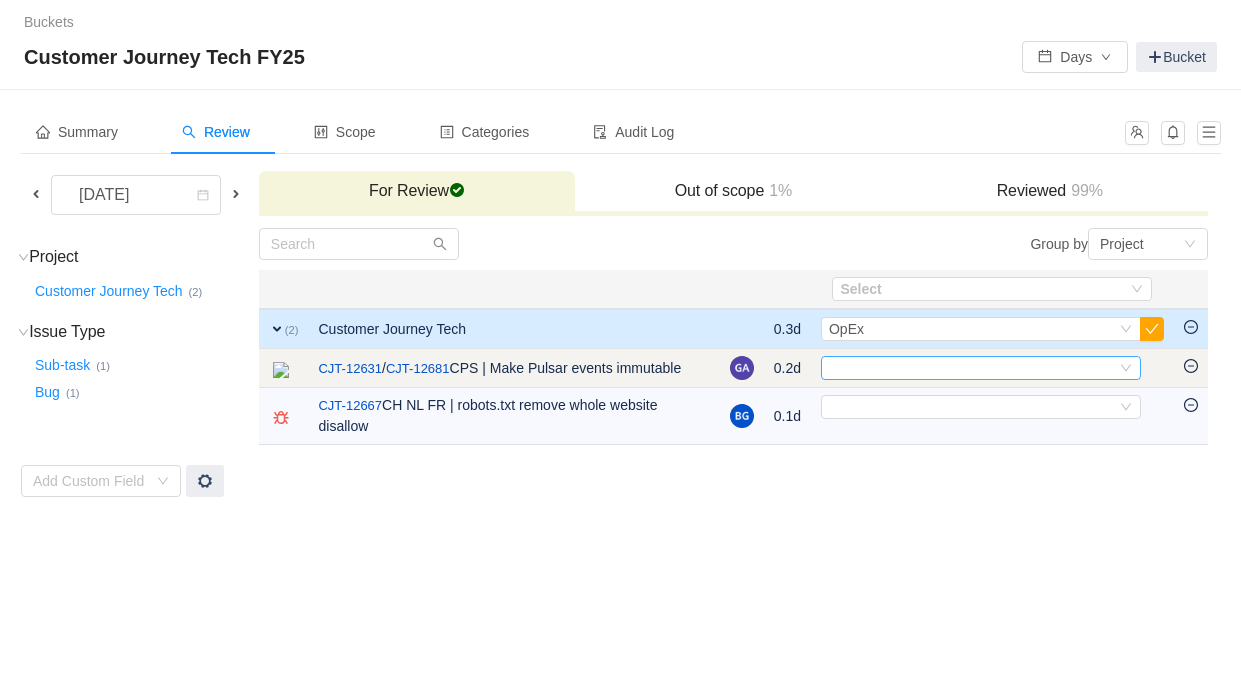 click on "Select" at bounding box center [972, 368] 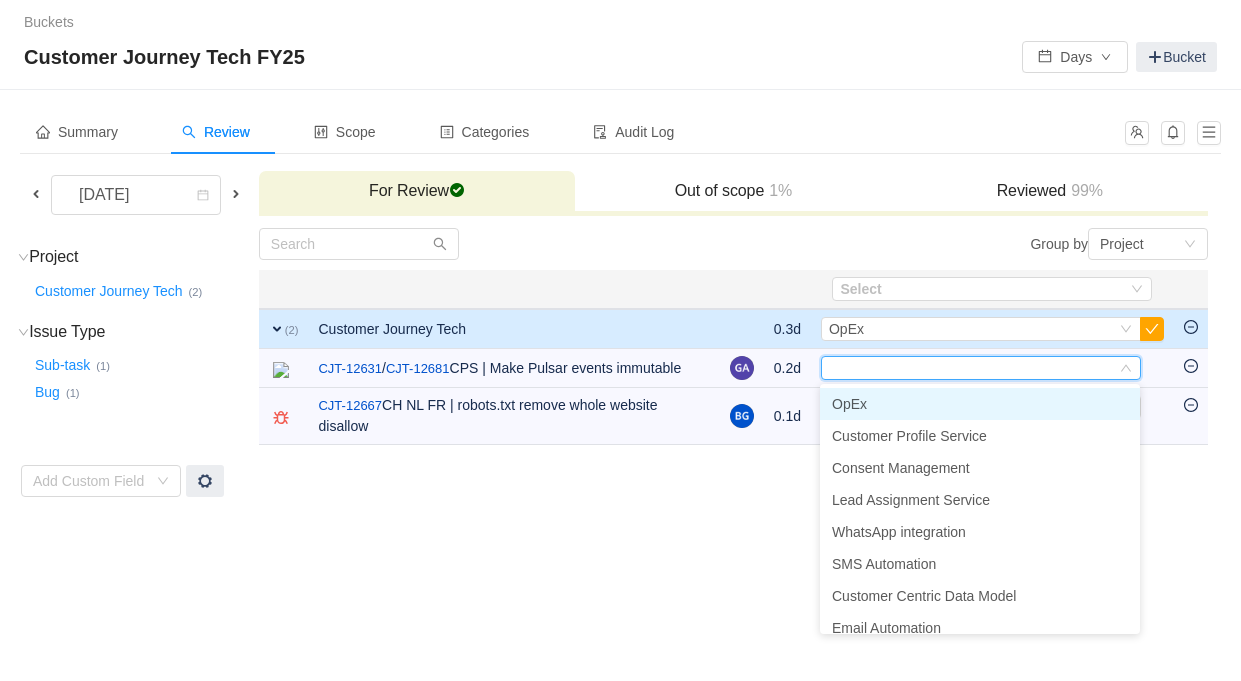click on "OpEx" at bounding box center [980, 404] 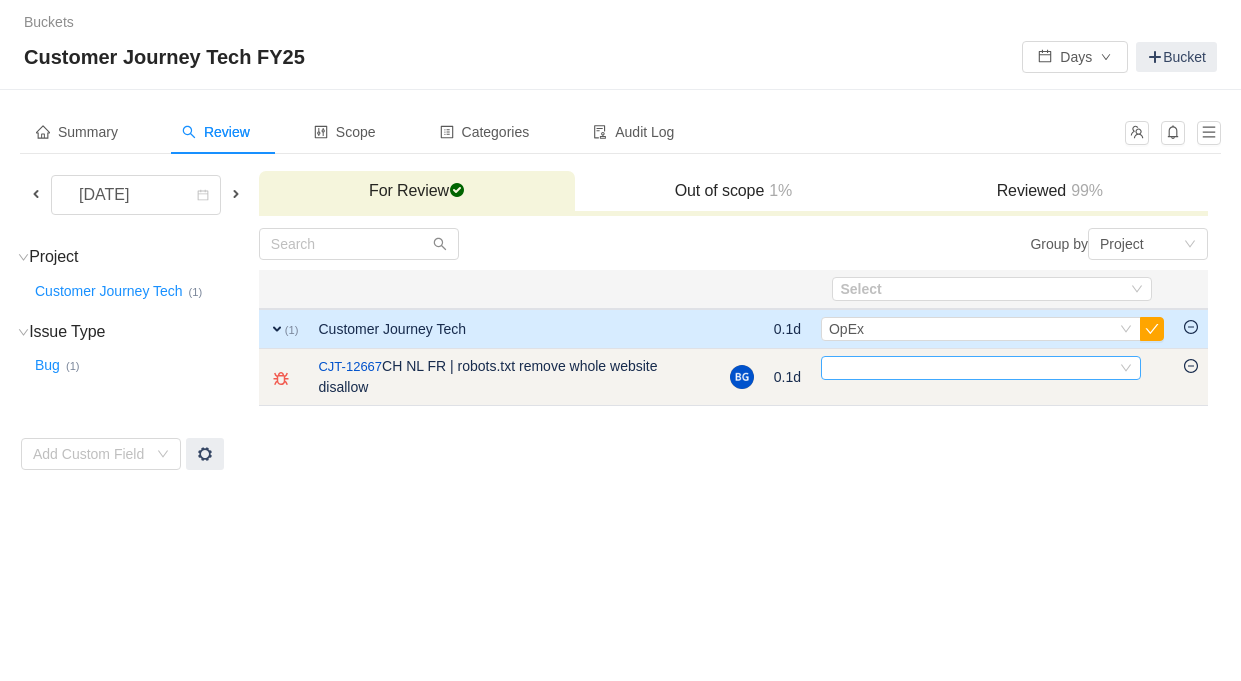 click on "Select" at bounding box center [972, 368] 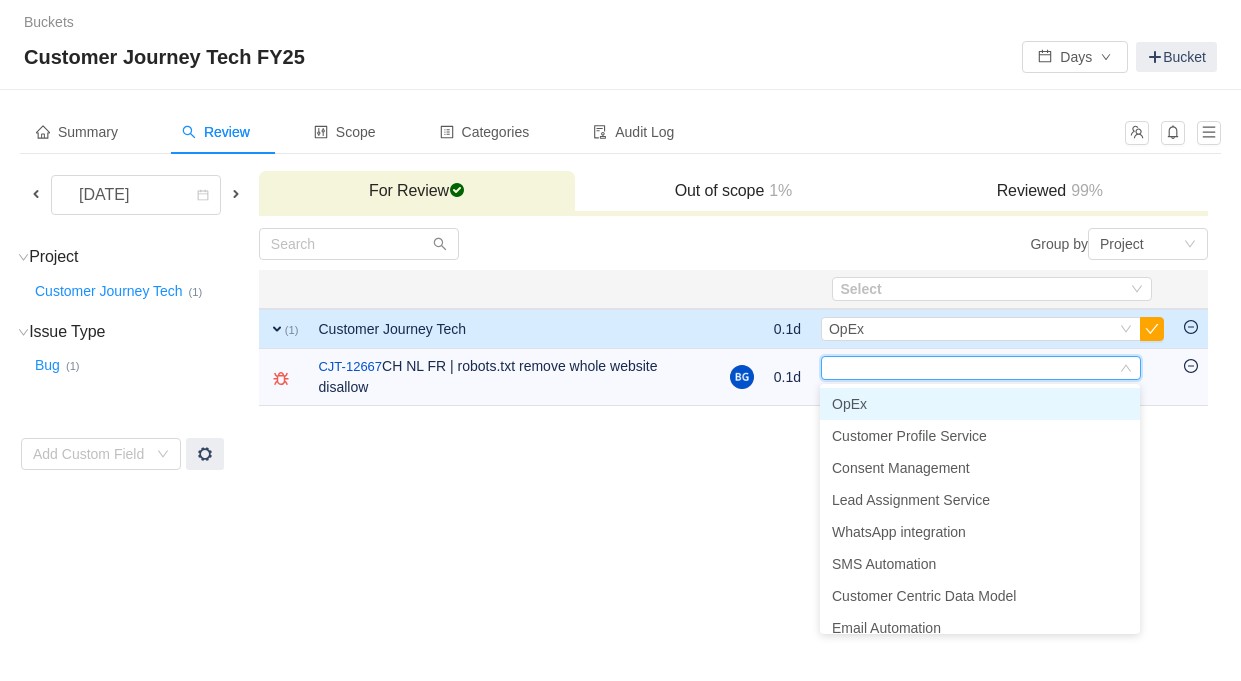 click on "OpEx" at bounding box center (849, 404) 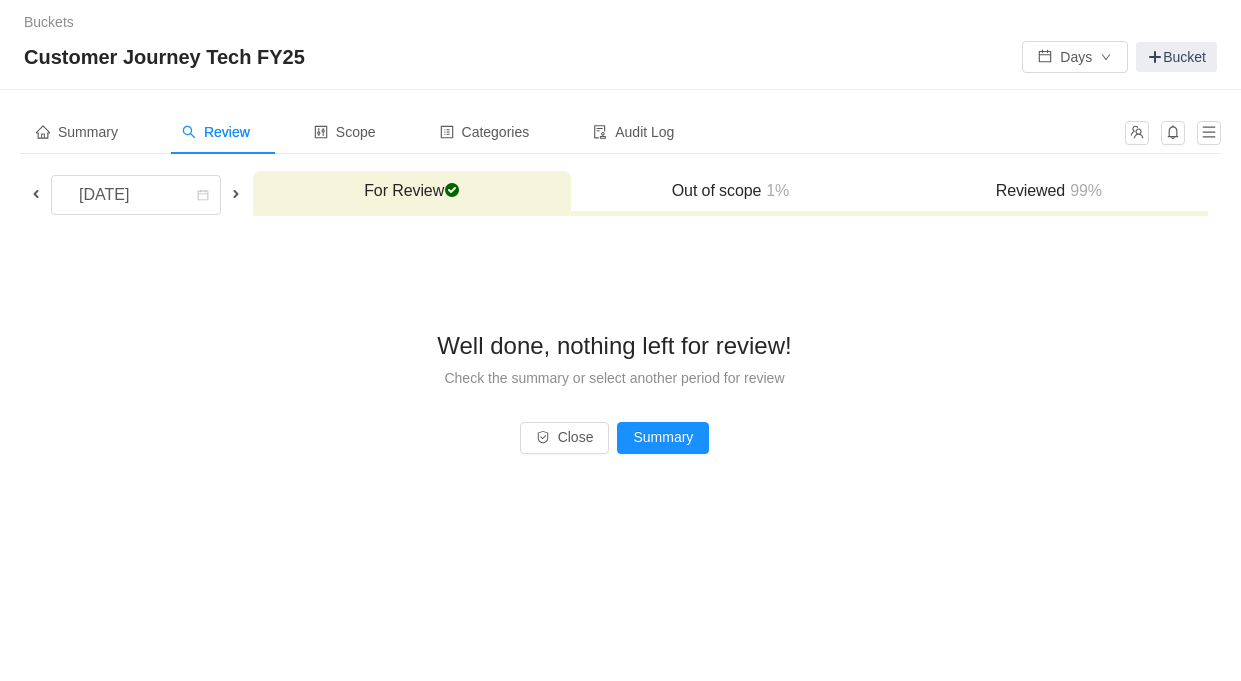click on "Reviewed  99%" at bounding box center (1049, 191) 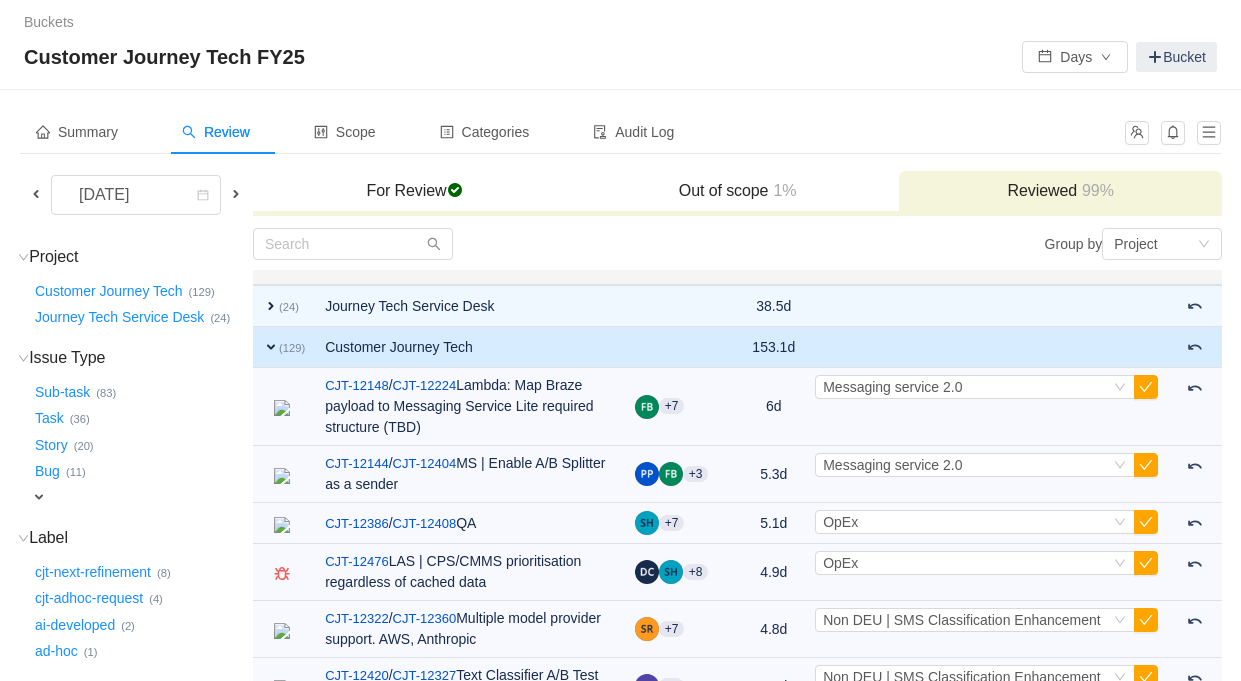 click on "expand" at bounding box center [271, 347] 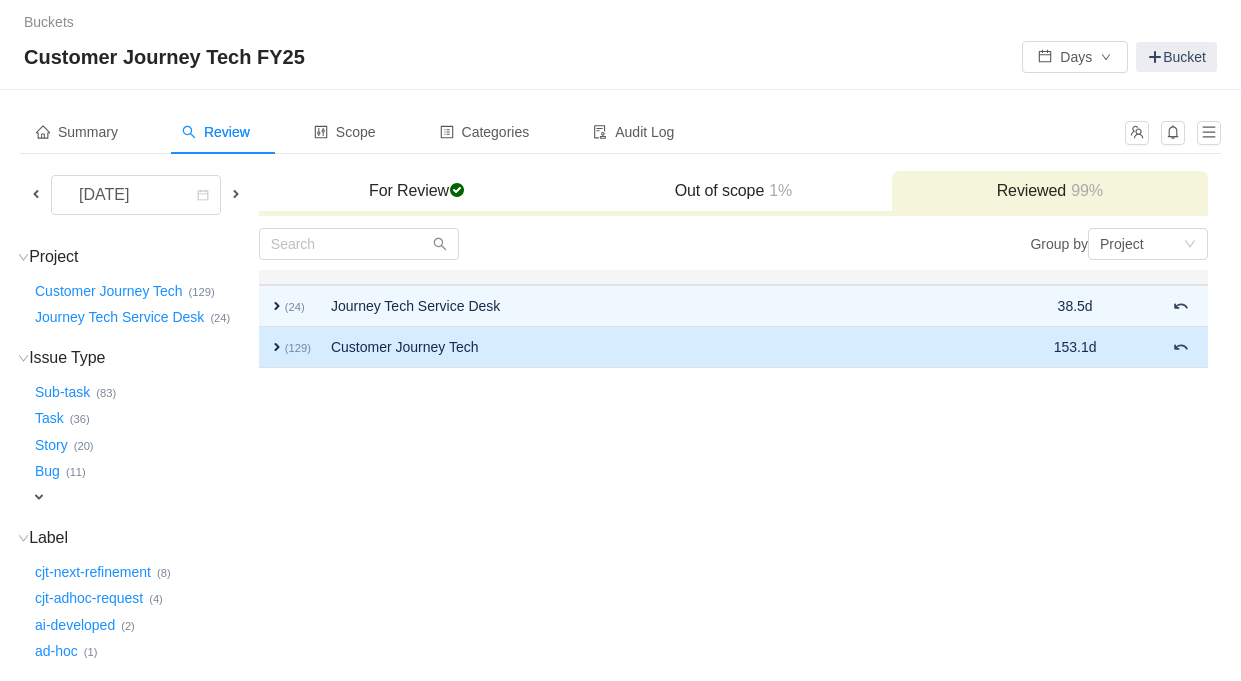 click on "expand" at bounding box center [277, 347] 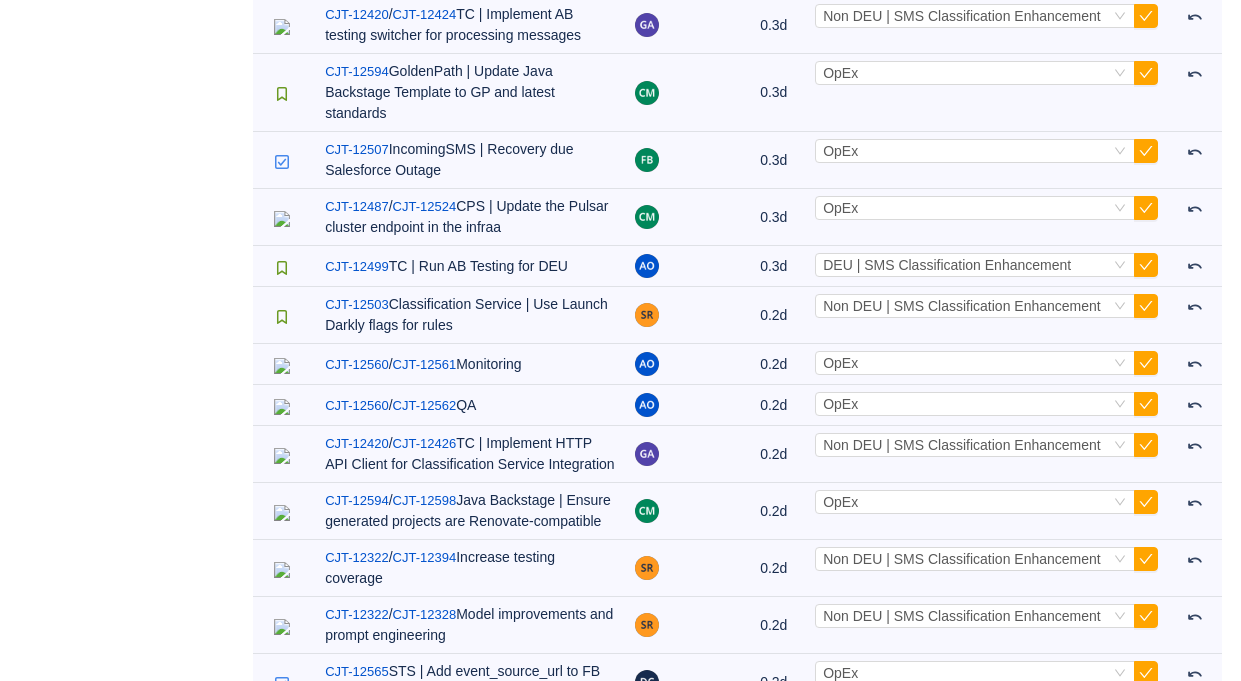 scroll, scrollTop: 7250, scrollLeft: 0, axis: vertical 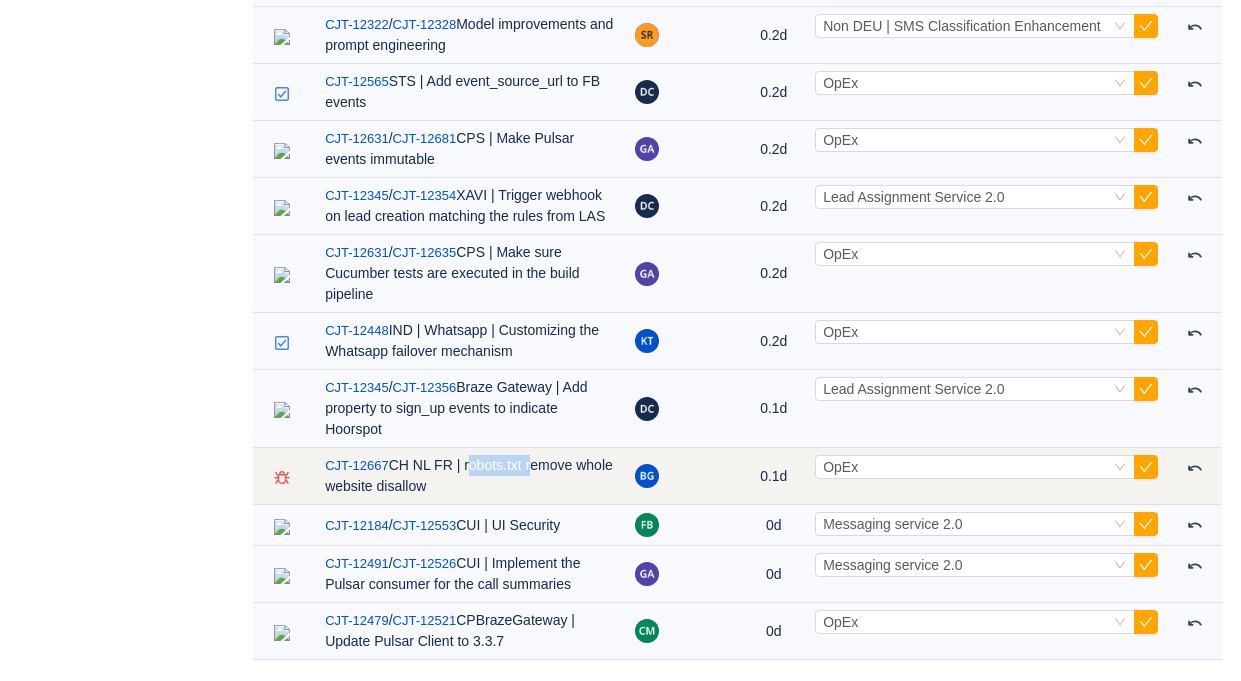 drag, startPoint x: 545, startPoint y: 470, endPoint x: 478, endPoint y: 468, distance: 67.02985 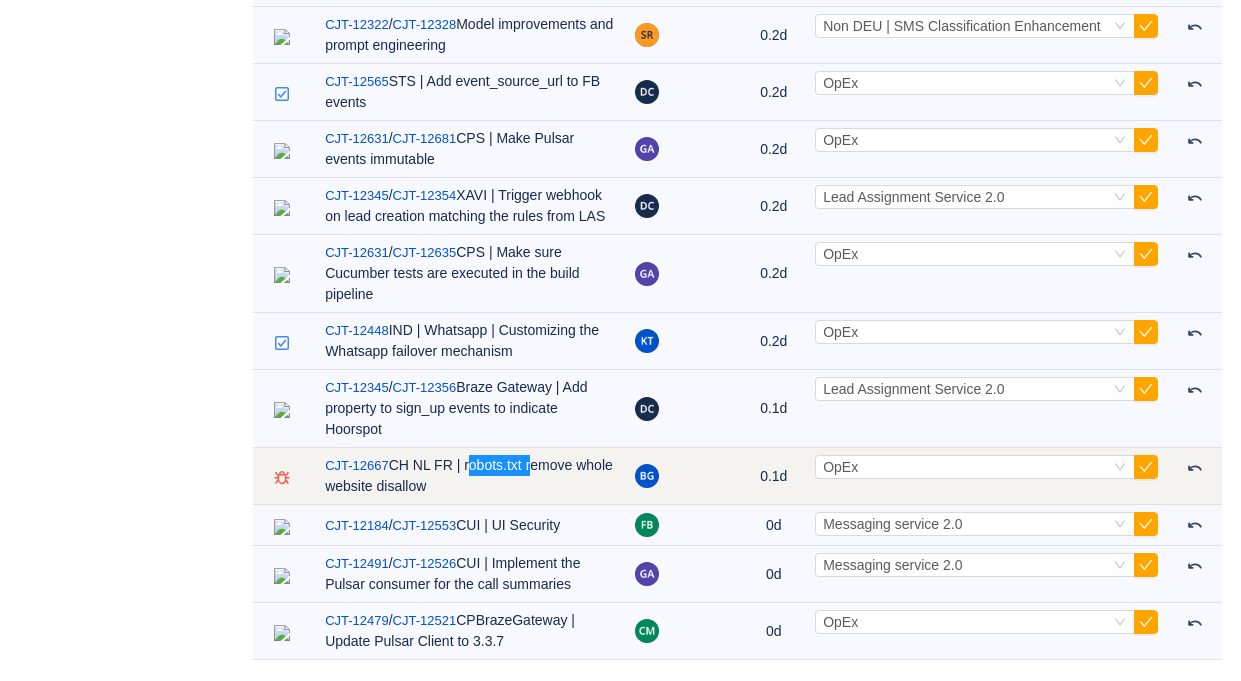 copy on "robots.txt" 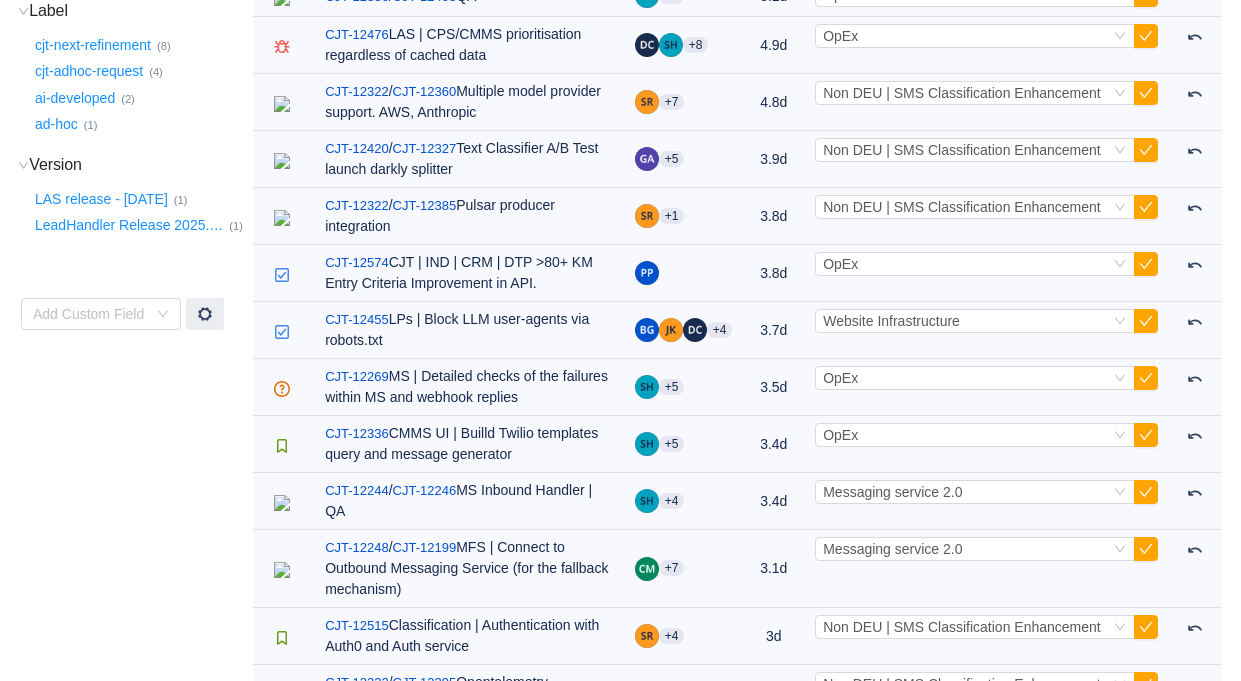 scroll, scrollTop: 7250, scrollLeft: 0, axis: vertical 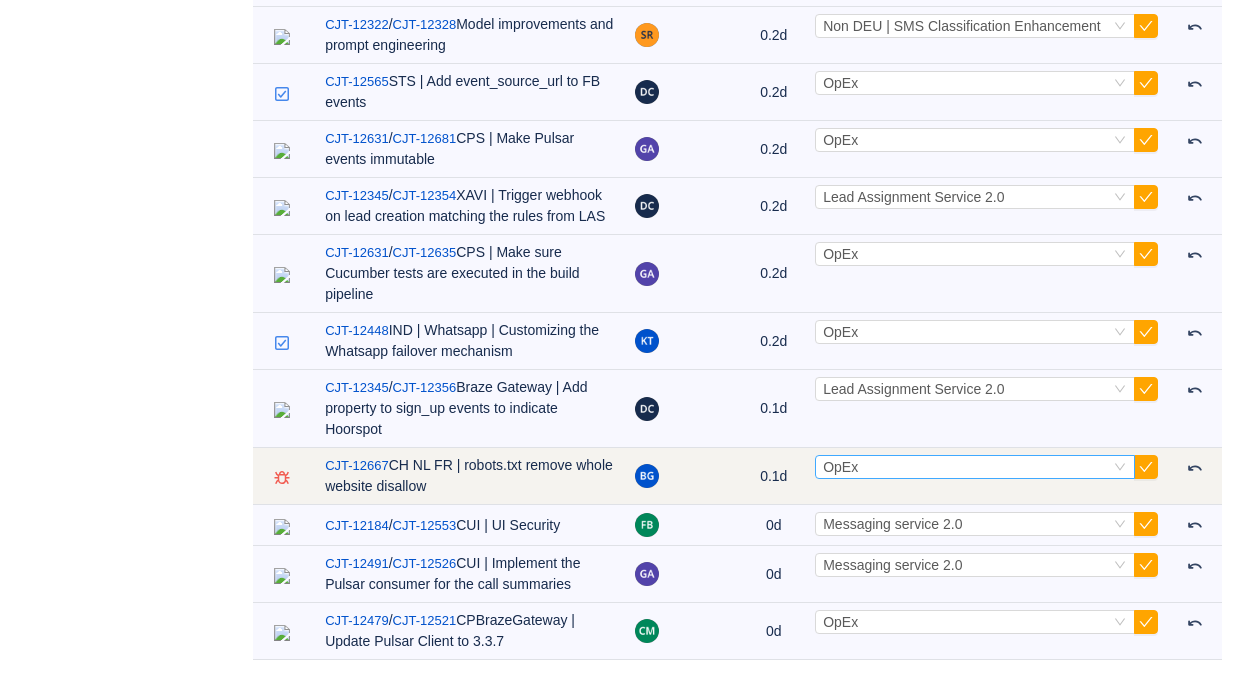 click on "Select  OpEx" at bounding box center (966, 467) 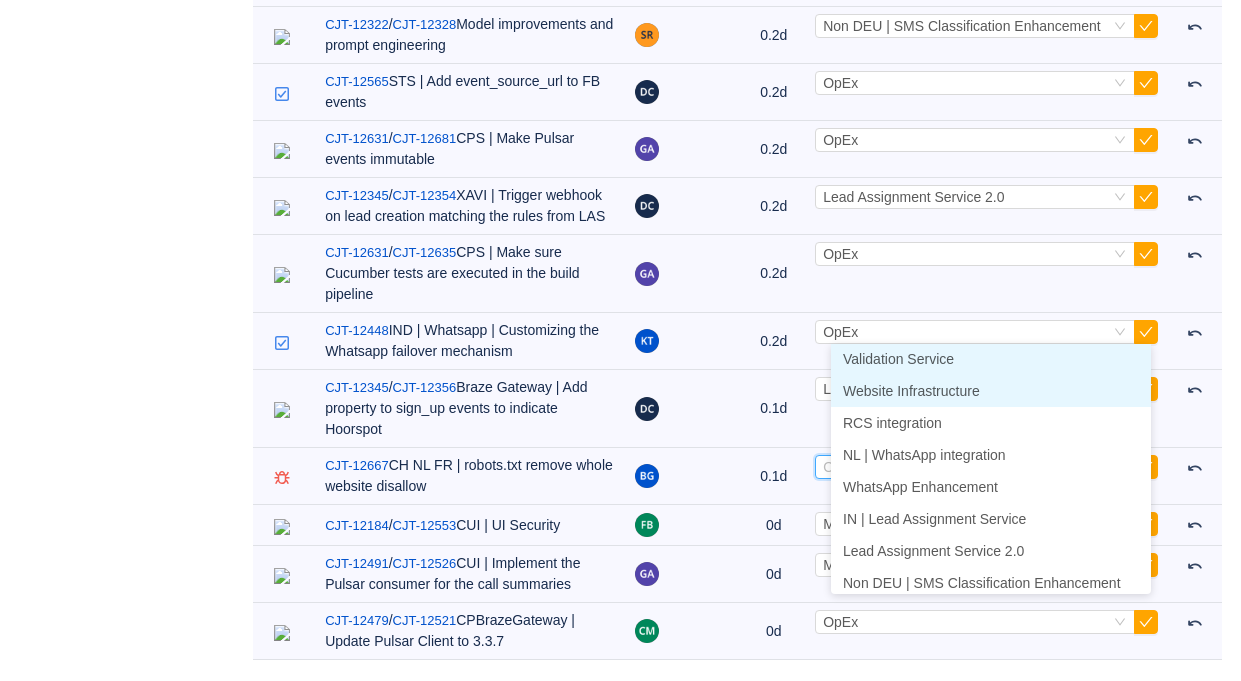 scroll, scrollTop: 292, scrollLeft: 0, axis: vertical 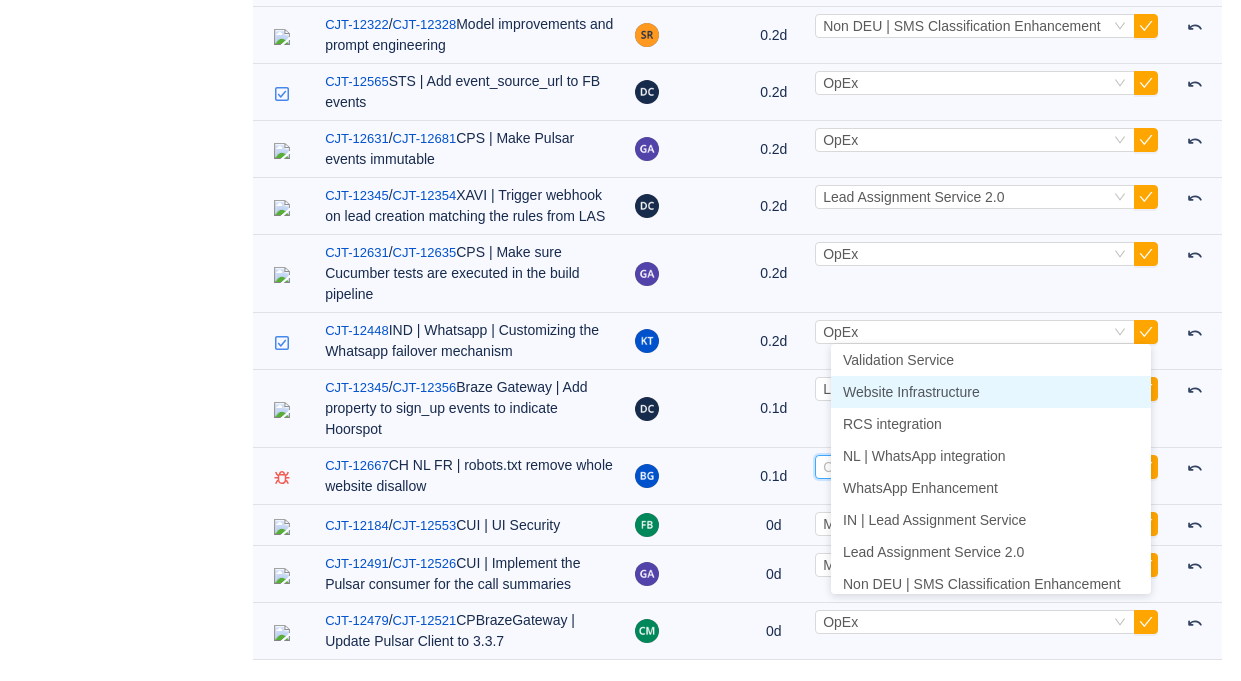 click on "Website Infrastructure" at bounding box center (911, 392) 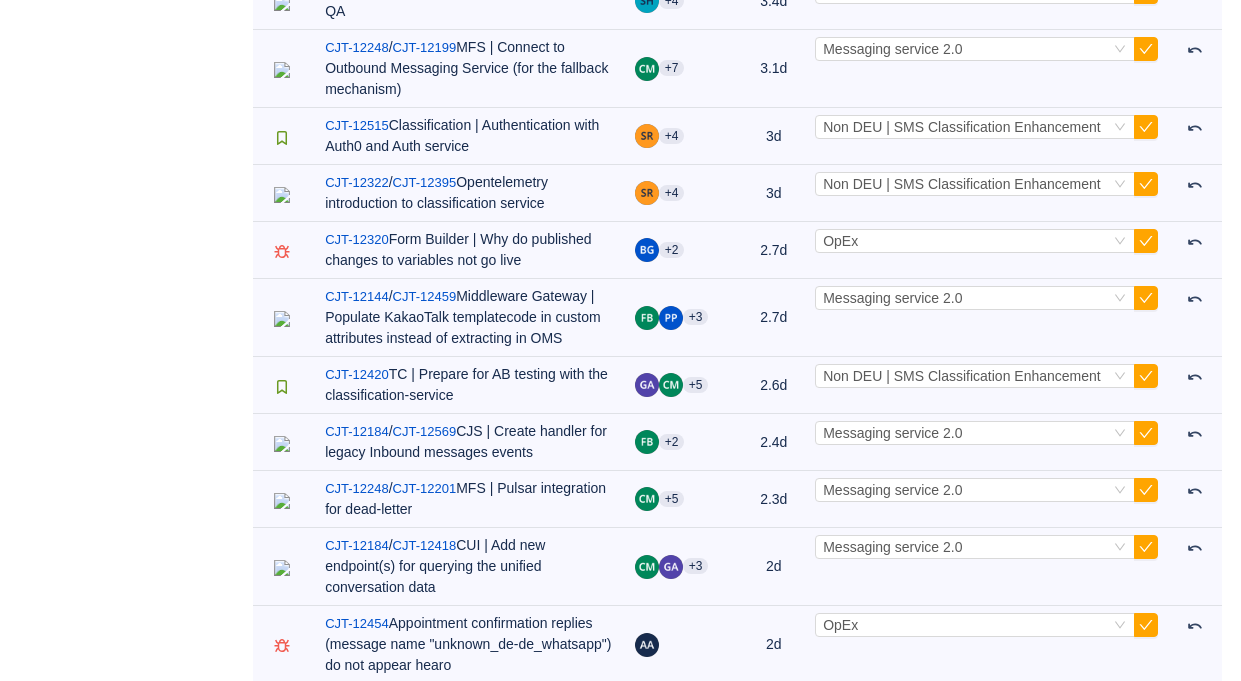 scroll, scrollTop: 0, scrollLeft: 0, axis: both 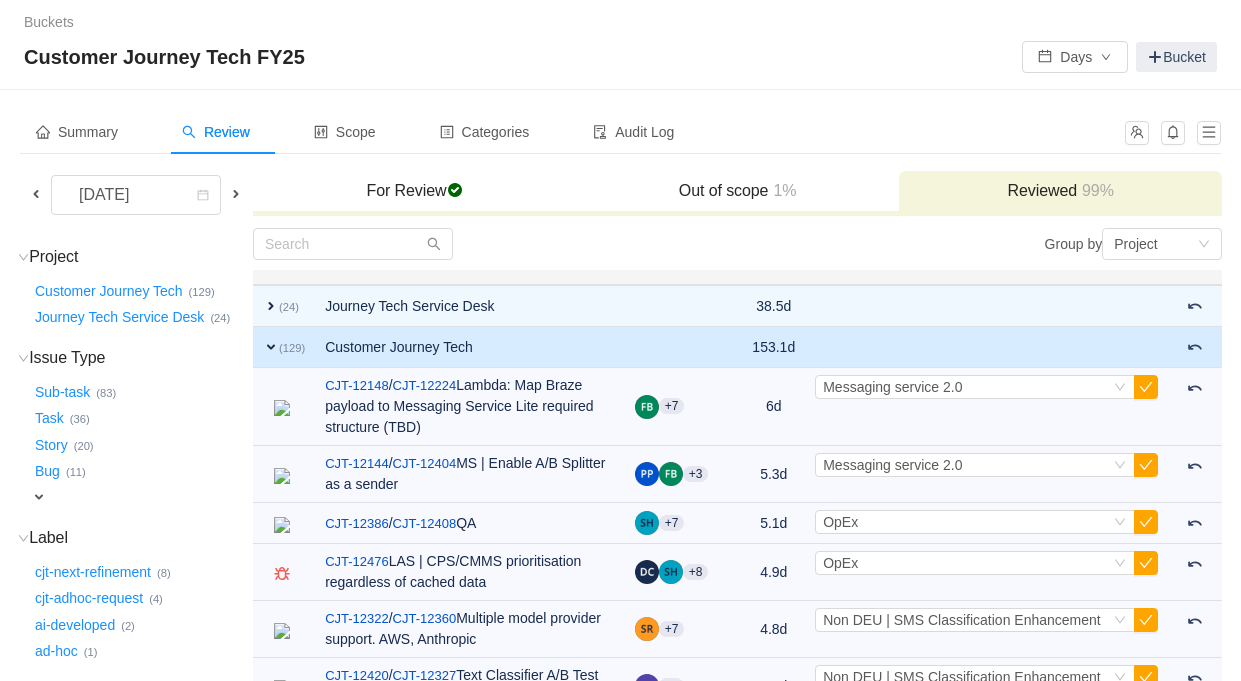 click on "For Review  checked" at bounding box center [414, 191] 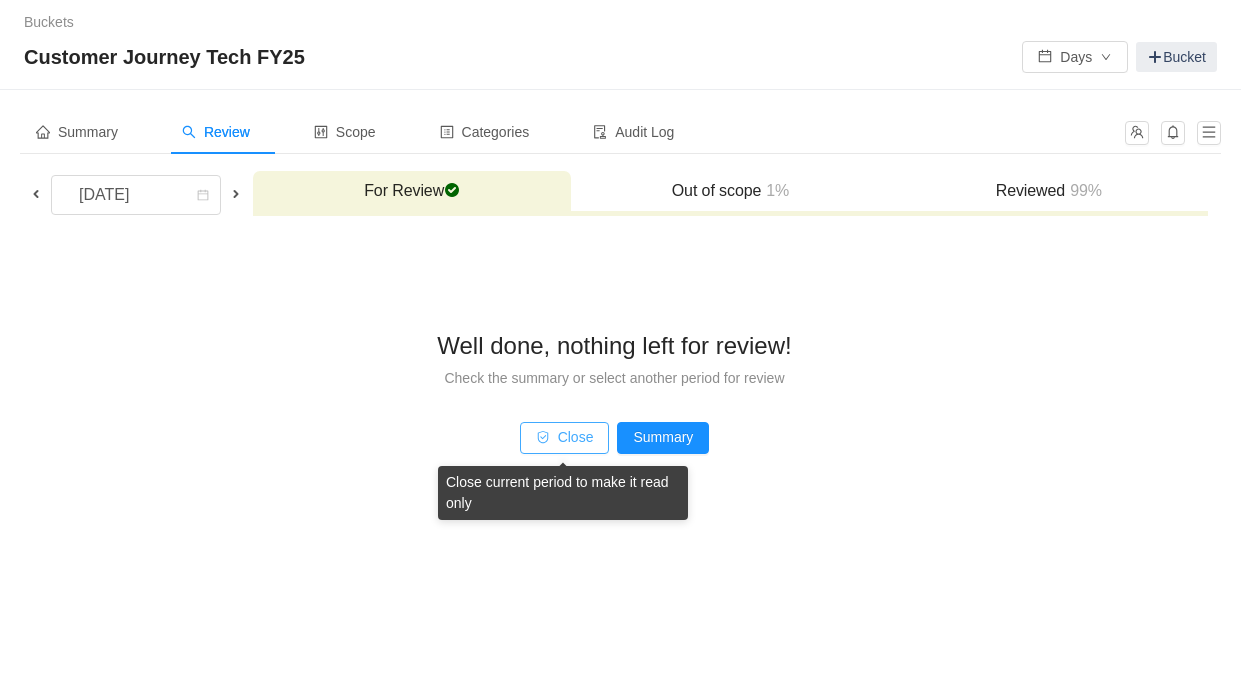 click on "Close" at bounding box center (565, 438) 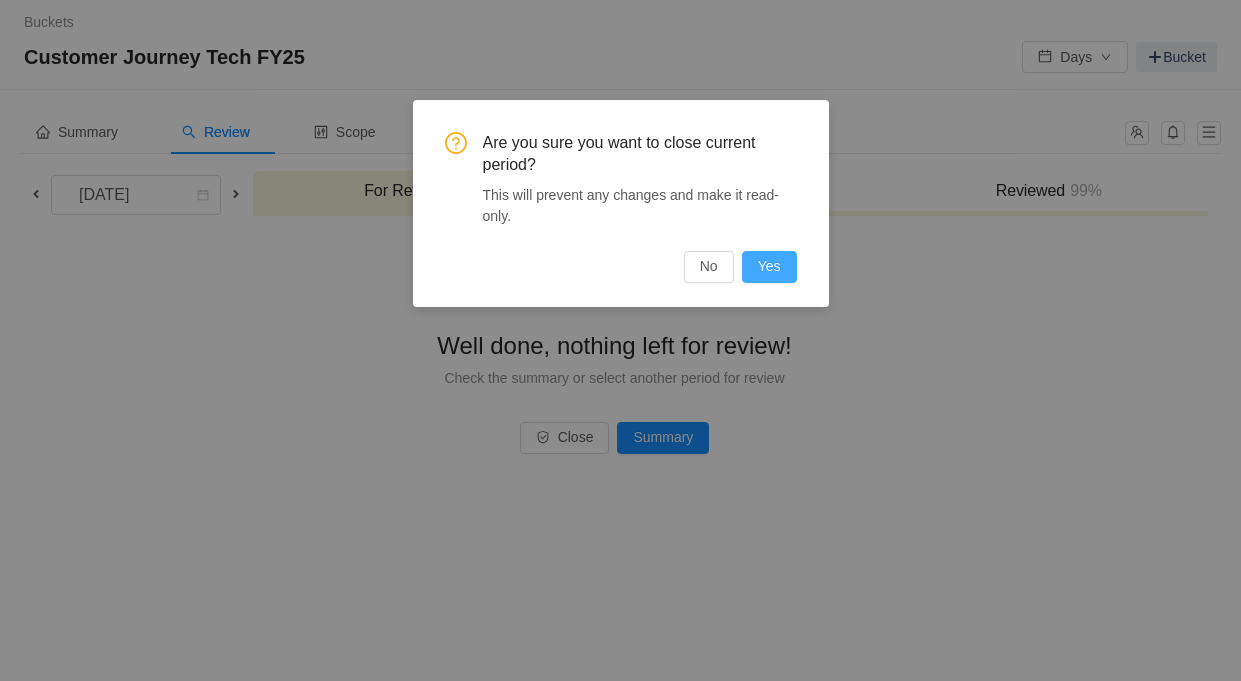click on "Yes" at bounding box center (769, 267) 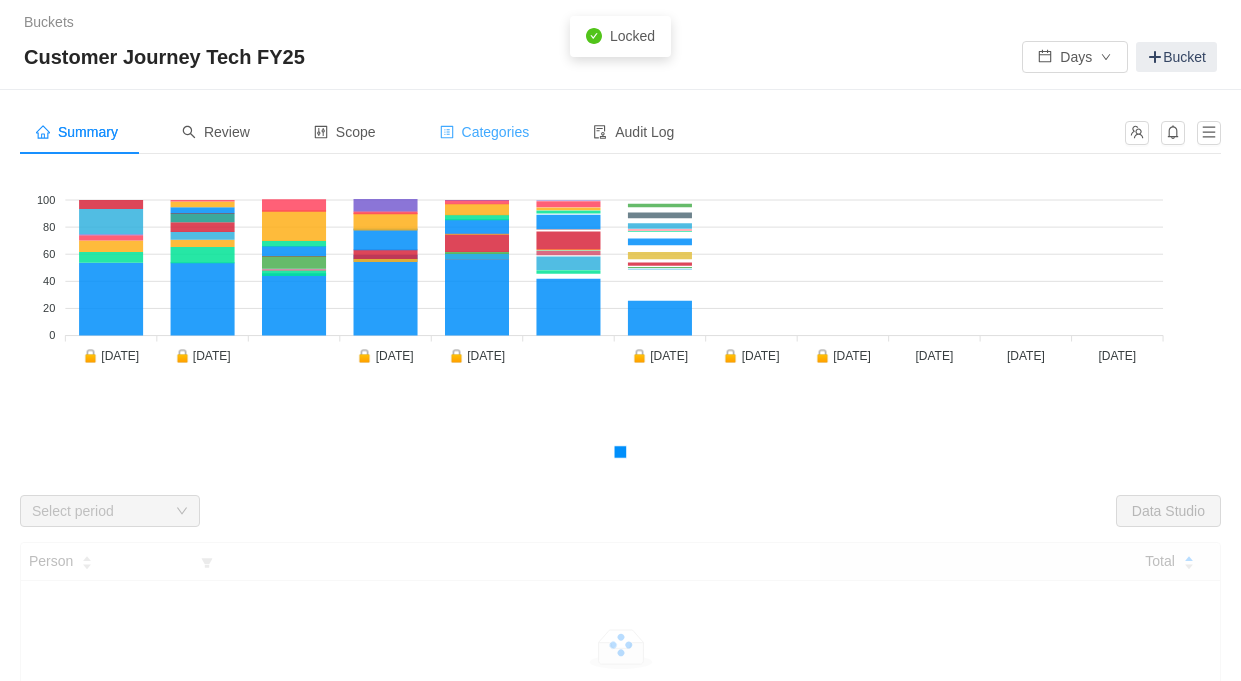 click on "Categories" at bounding box center [485, 132] 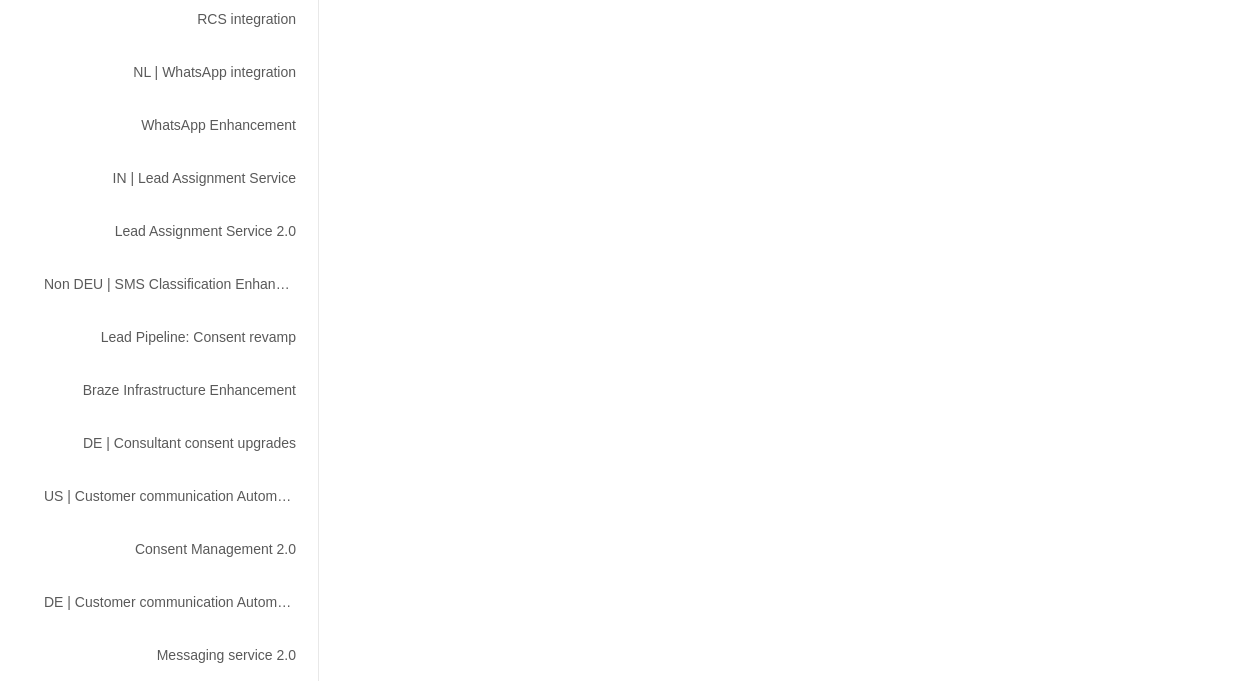 scroll, scrollTop: 971, scrollLeft: 0, axis: vertical 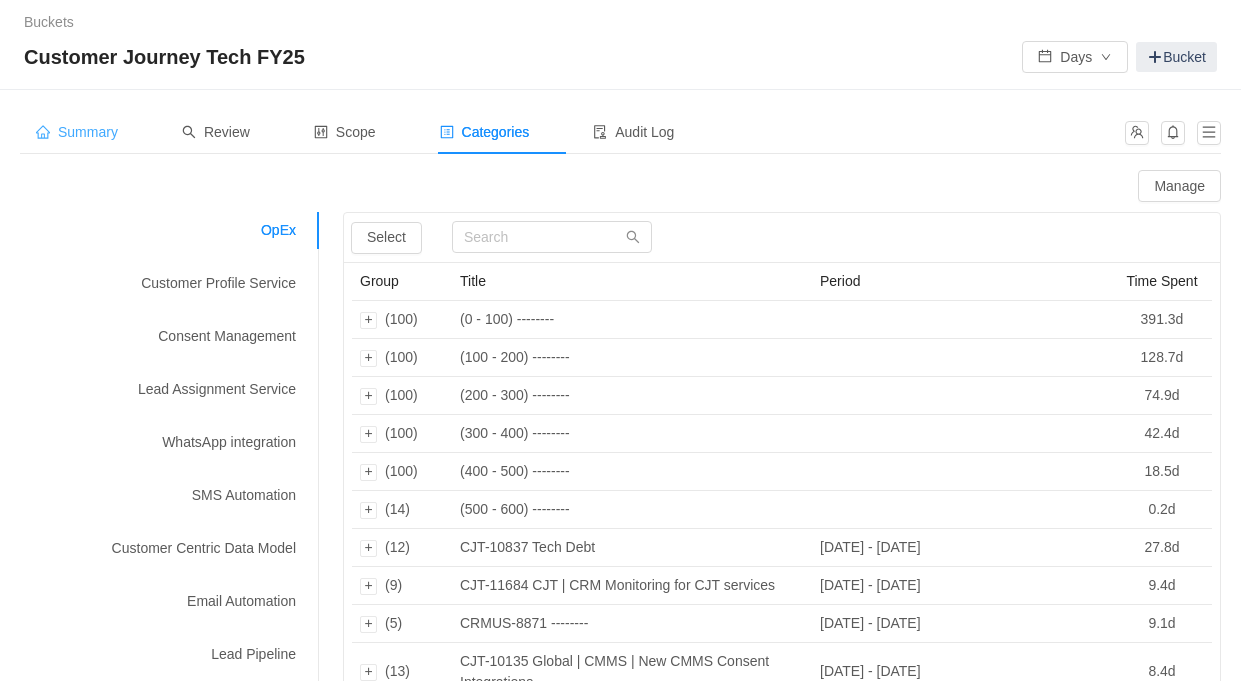 click on "Summary" at bounding box center [77, 132] 